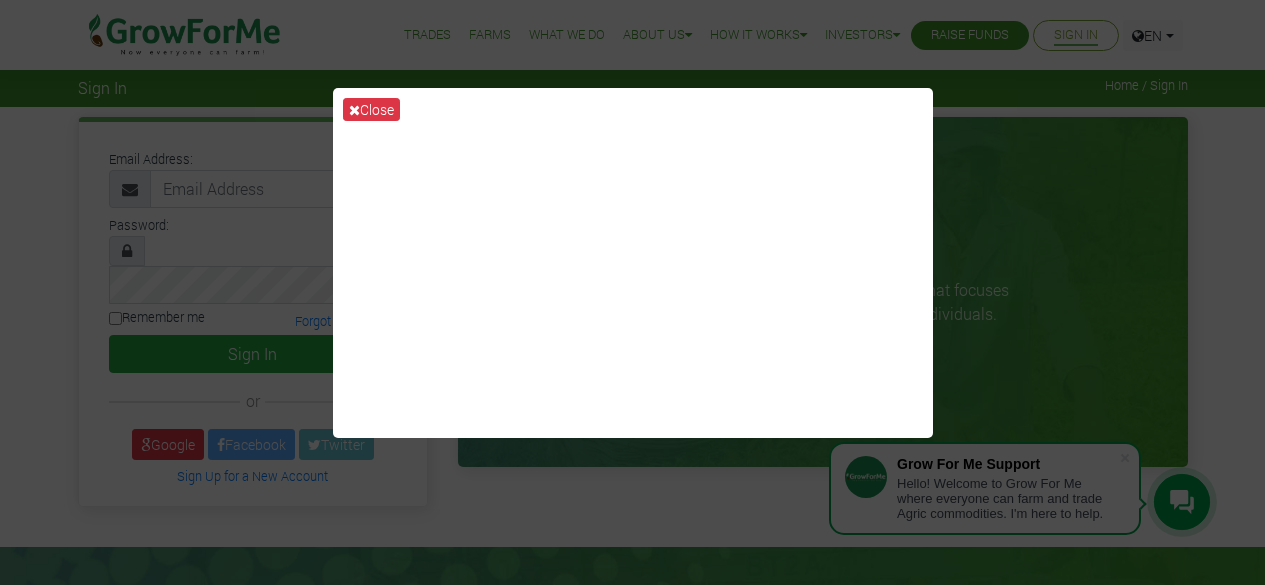 scroll, scrollTop: 0, scrollLeft: 0, axis: both 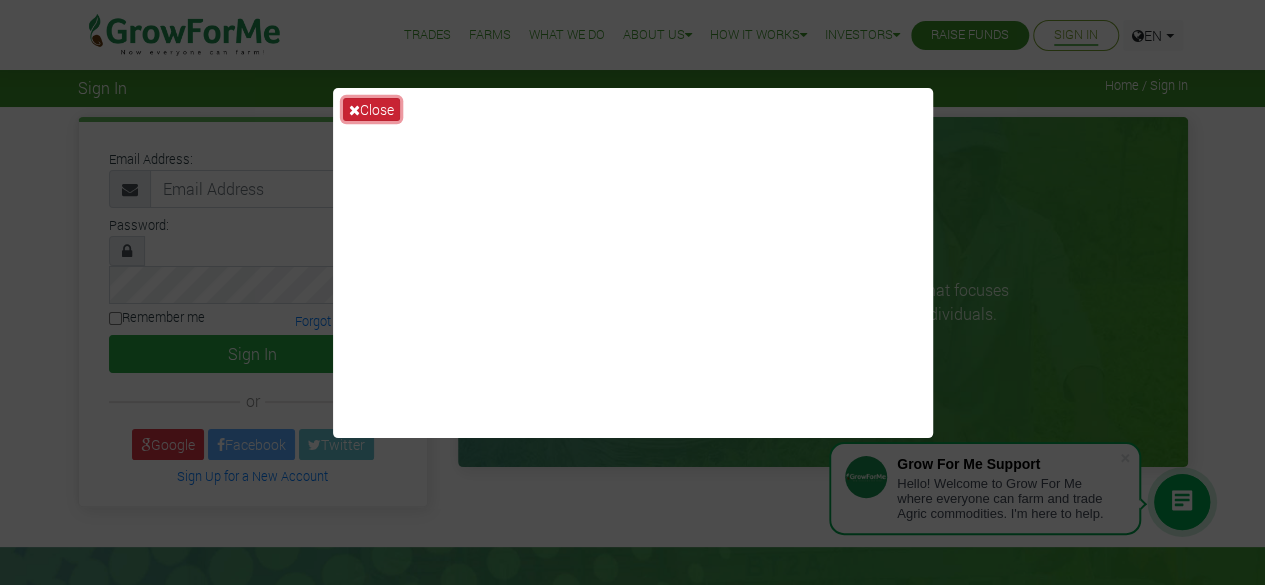 click on "Close" at bounding box center (371, 109) 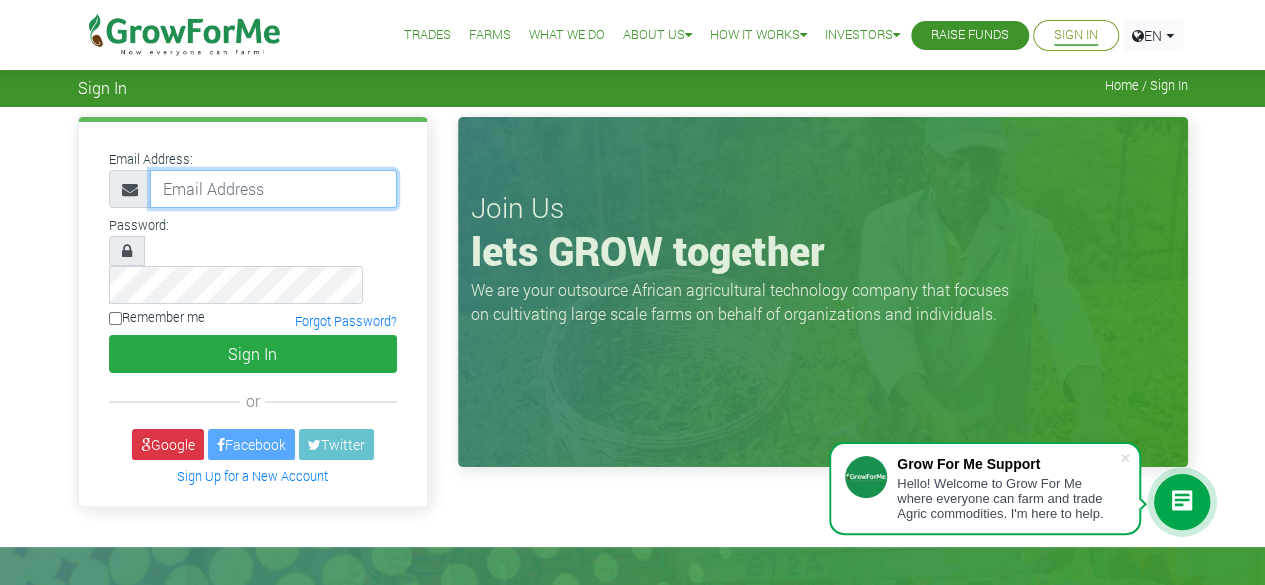 click at bounding box center (273, 189) 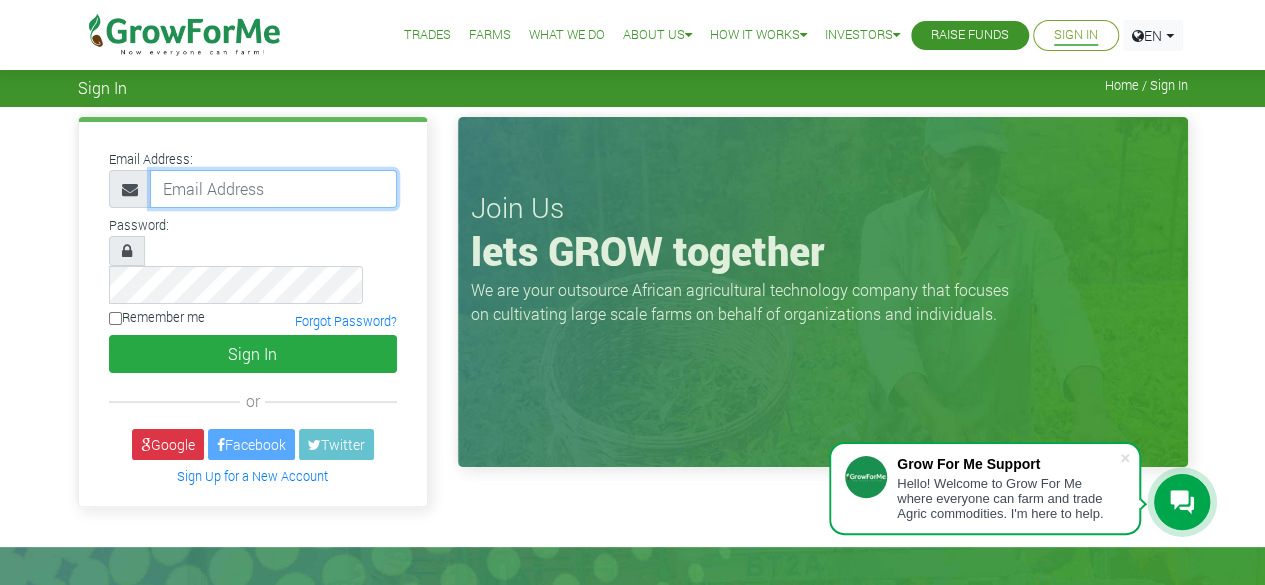 paste on "[EMAIL]" 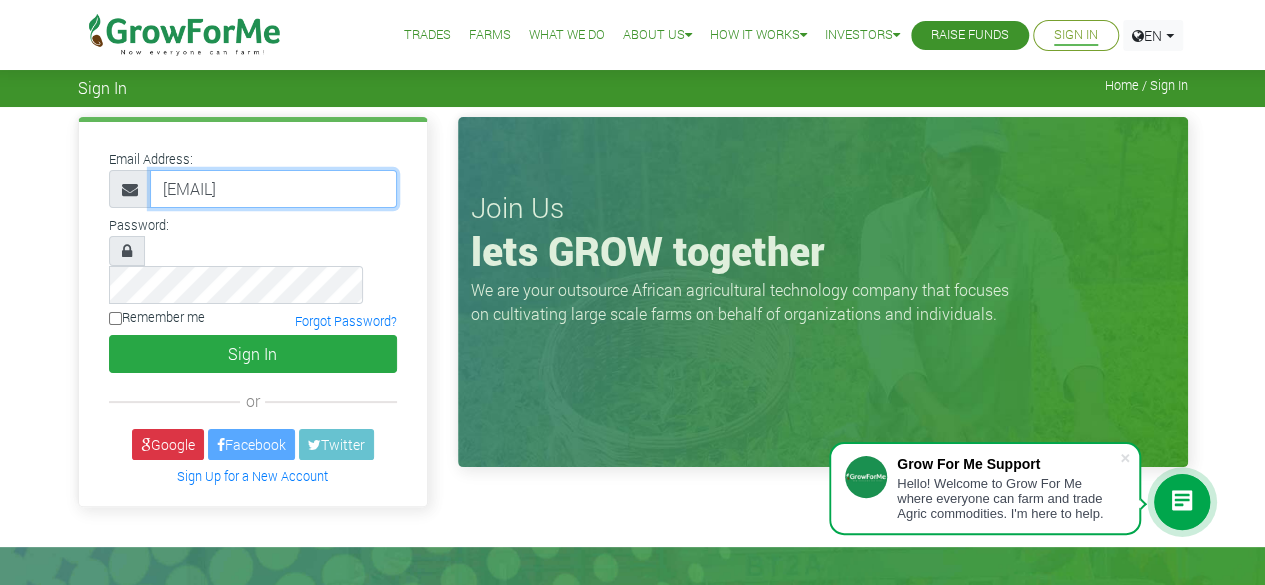 type on "[EMAIL]" 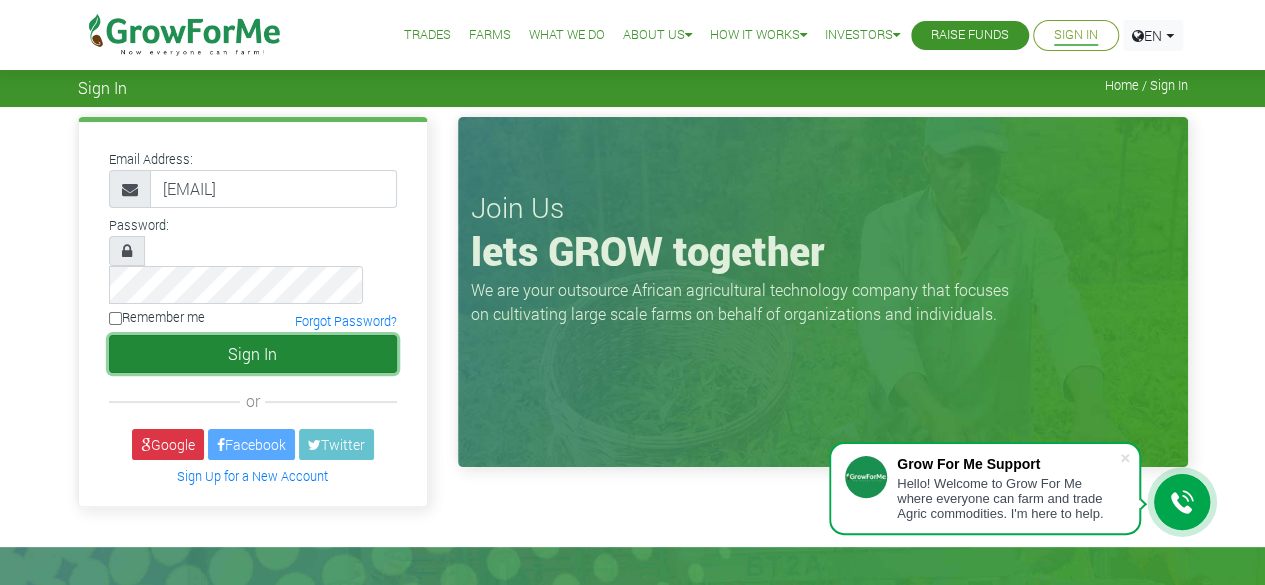 click on "Sign In" at bounding box center [253, 354] 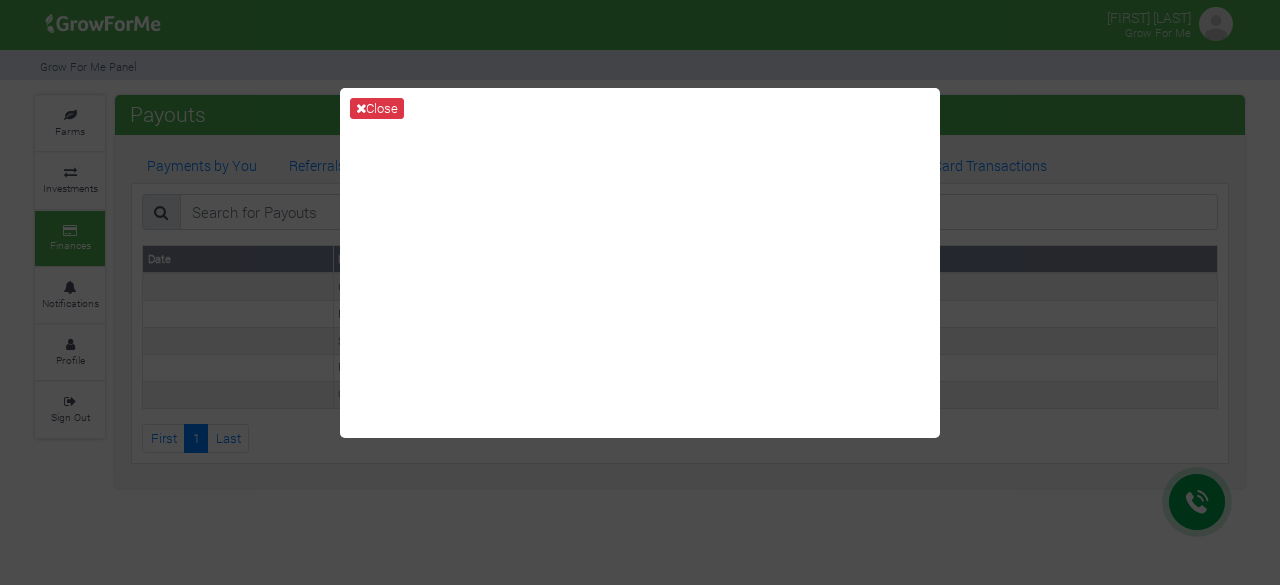 scroll, scrollTop: 0, scrollLeft: 0, axis: both 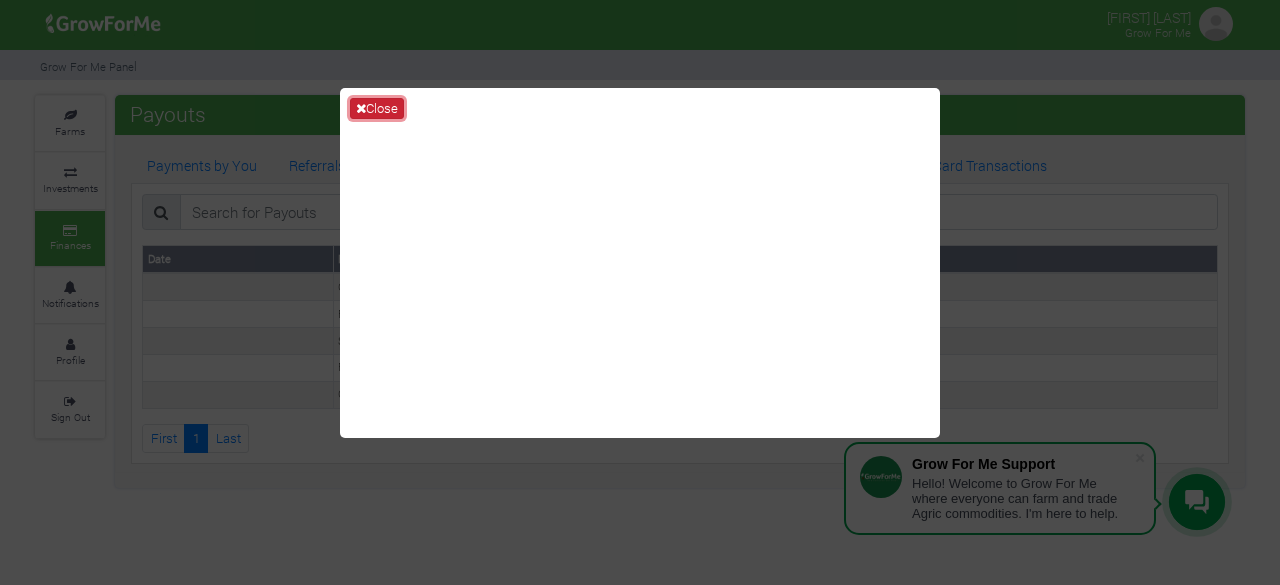 click on "Close" at bounding box center [377, 109] 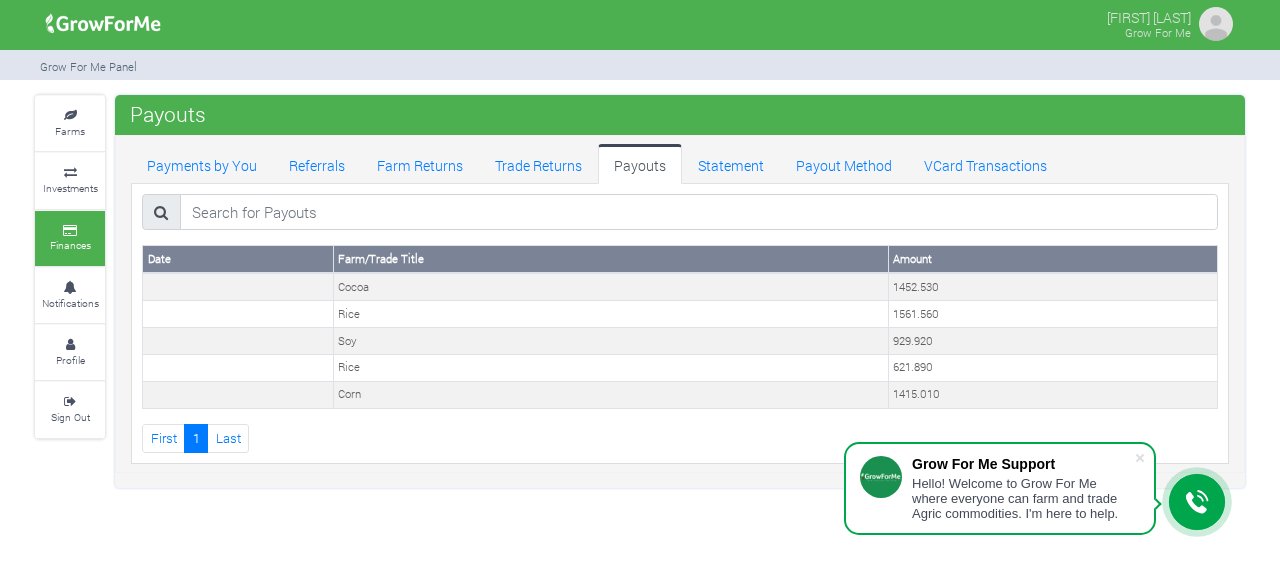 click 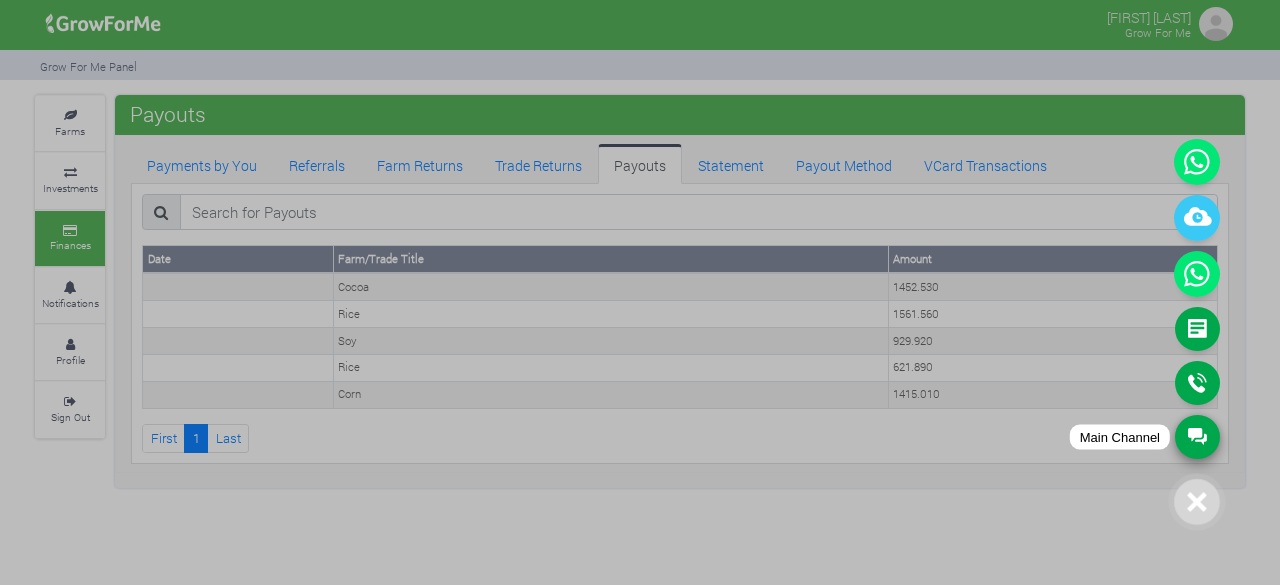 click on "Main Channel" at bounding box center (1197, 437) 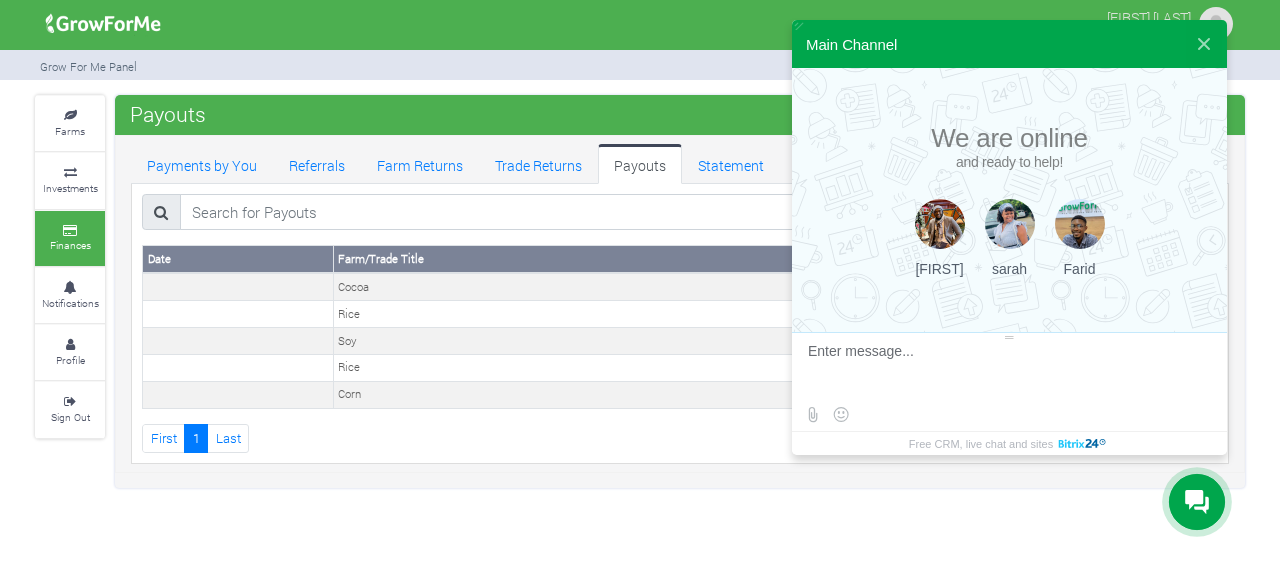 click at bounding box center [1007, 370] 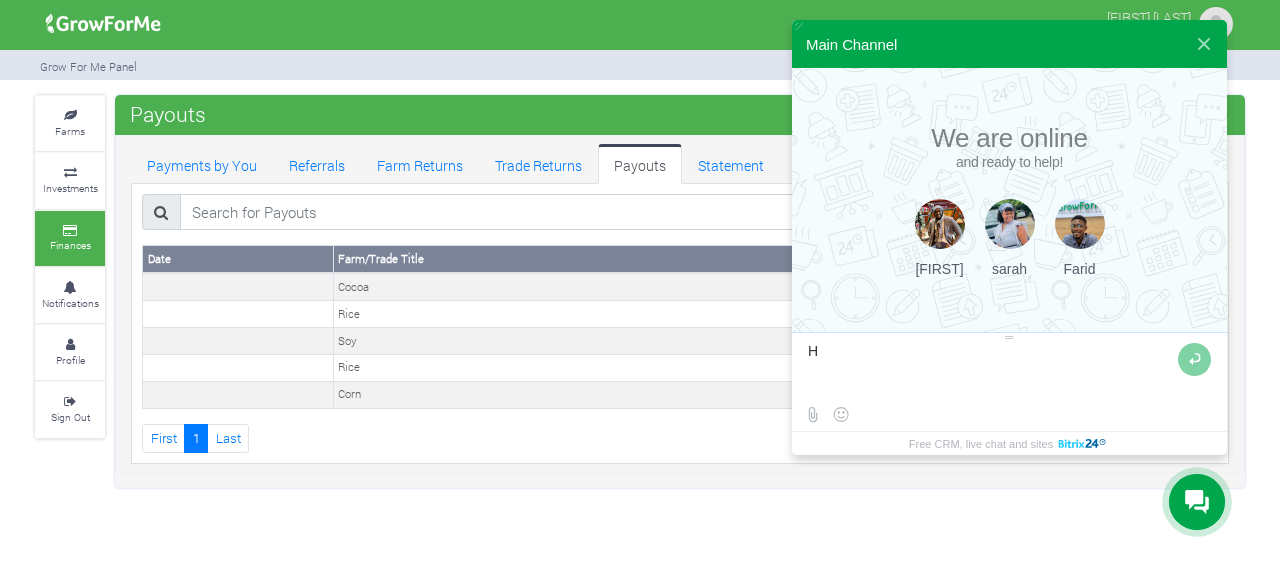 type on "Hi" 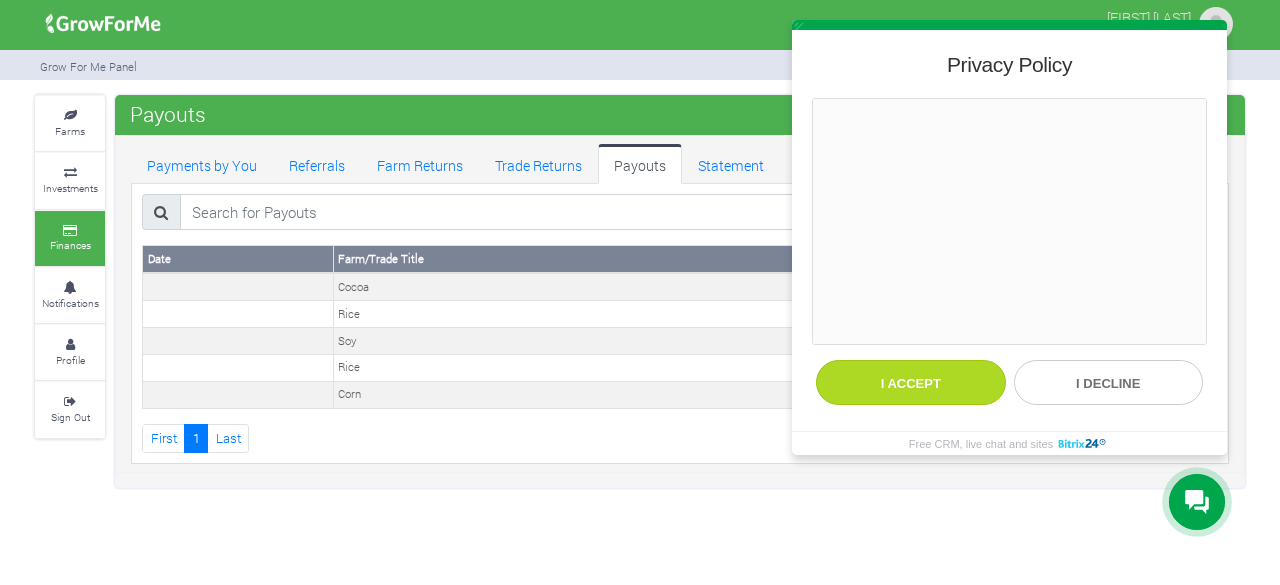 click on "I accept" at bounding box center [911, 382] 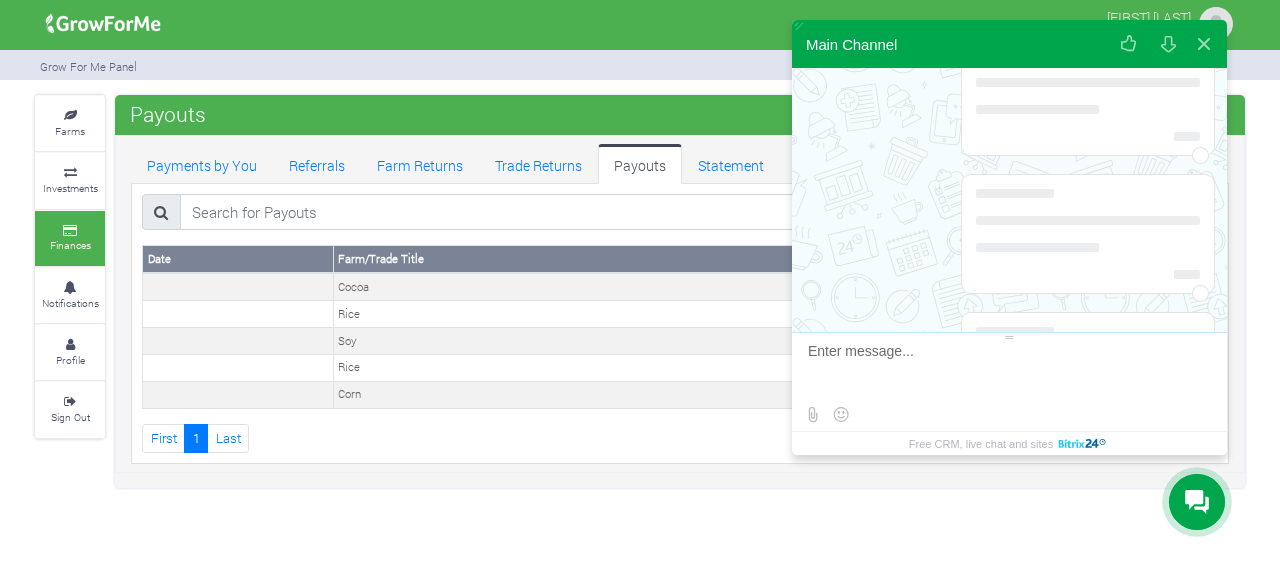 scroll, scrollTop: 136, scrollLeft: 0, axis: vertical 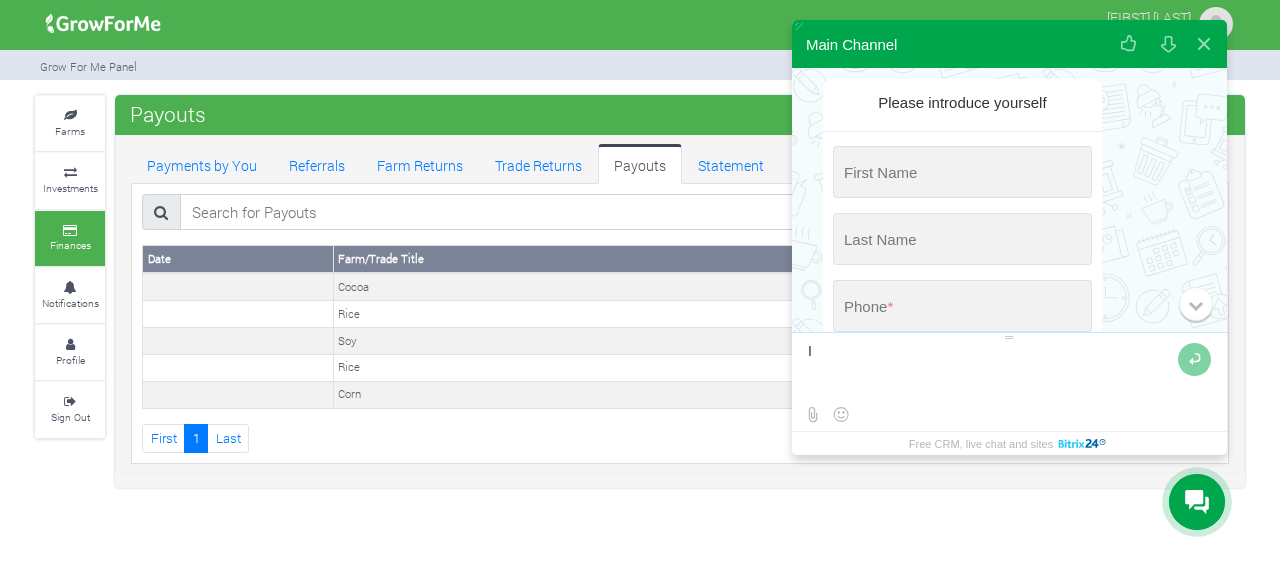 type on "I" 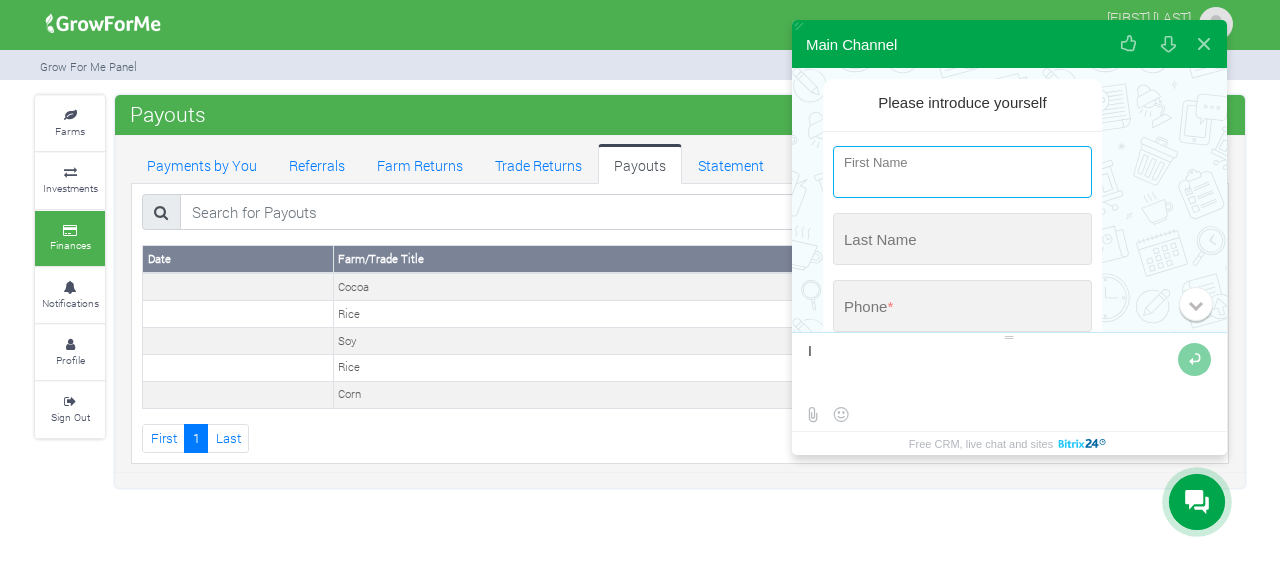 click at bounding box center [962, 172] 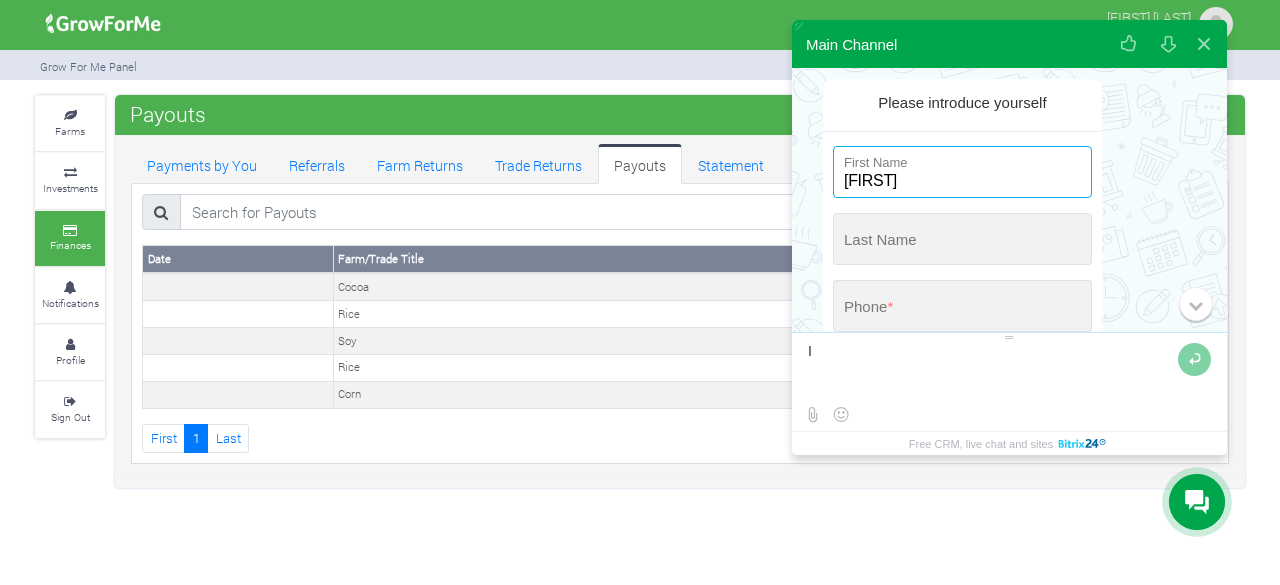 type on "[FIRST]" 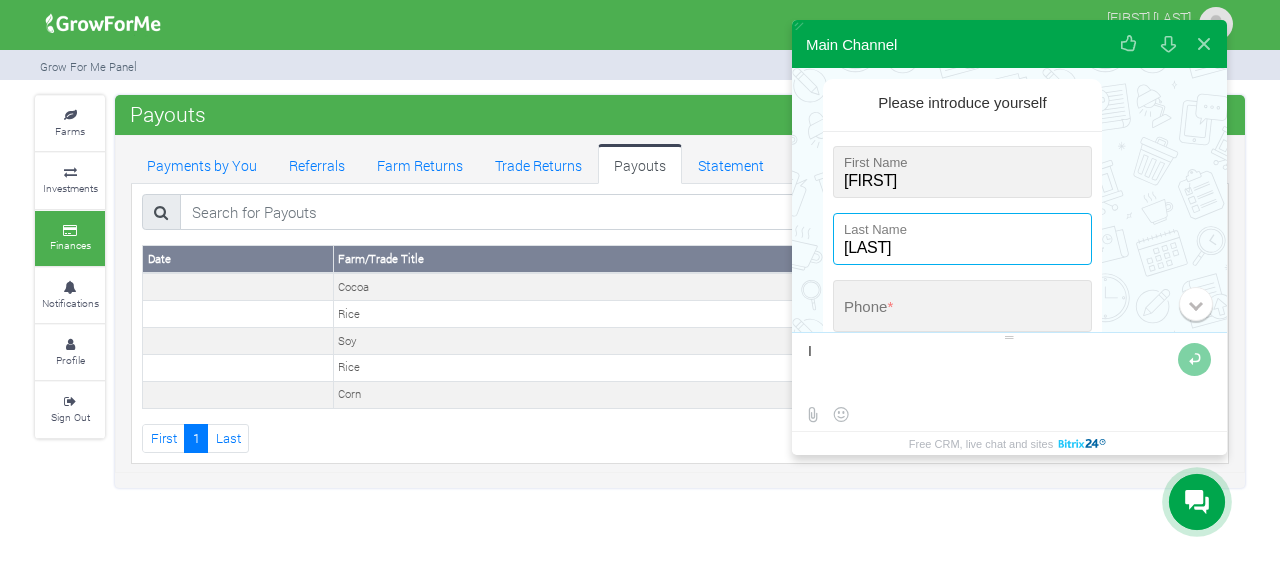 type on "[LAST]" 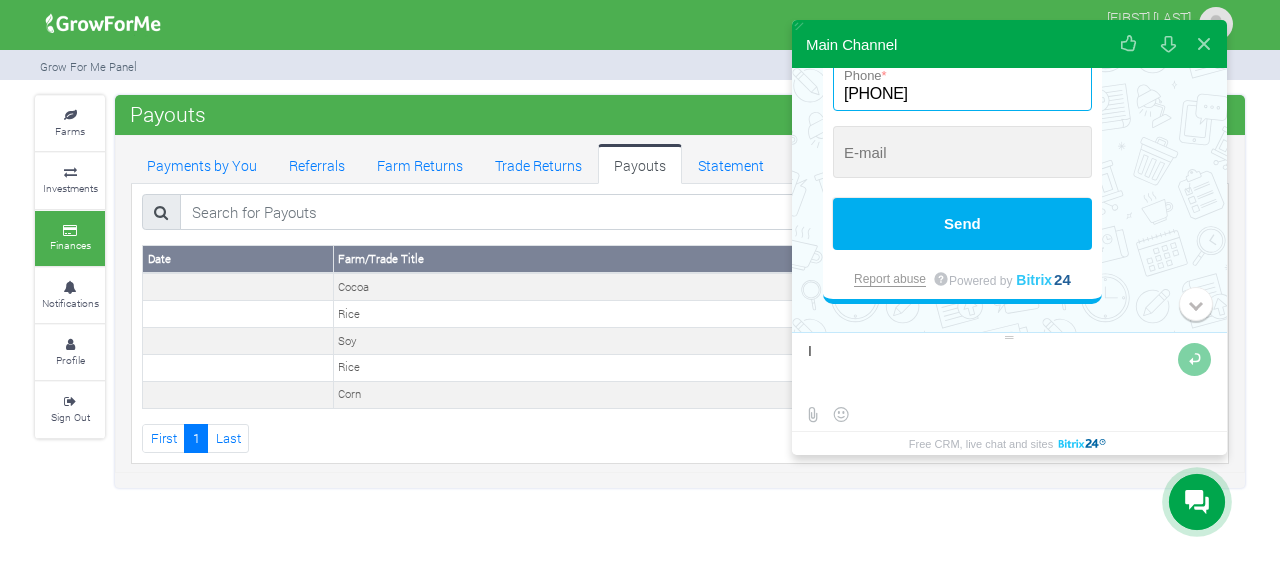scroll, scrollTop: 359, scrollLeft: 0, axis: vertical 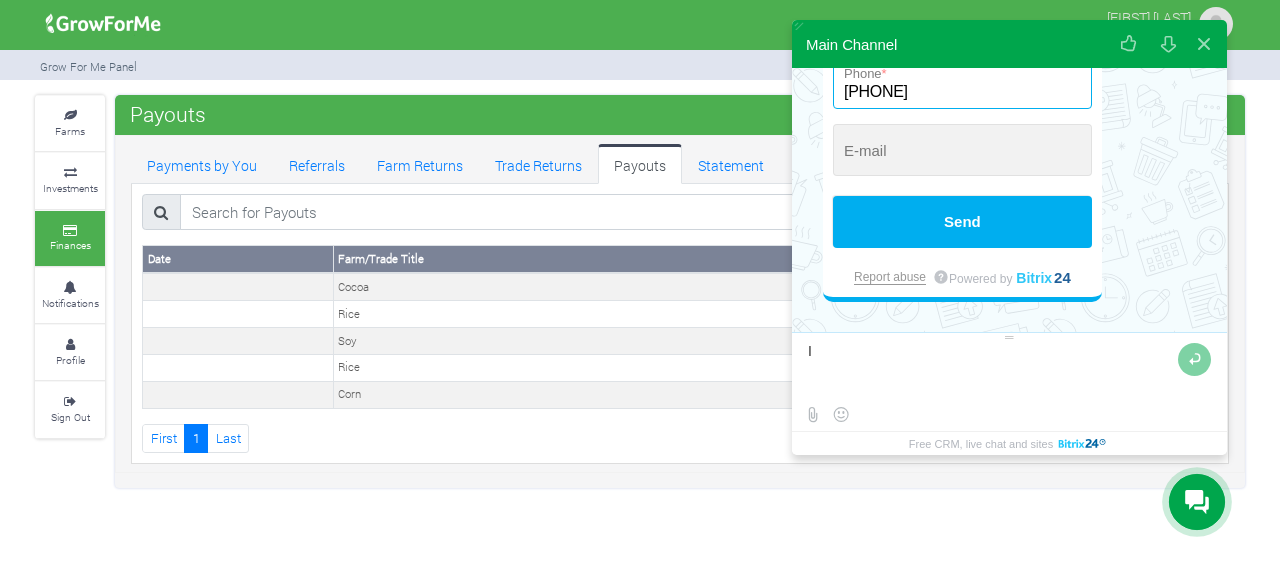 type on "[PHONE]" 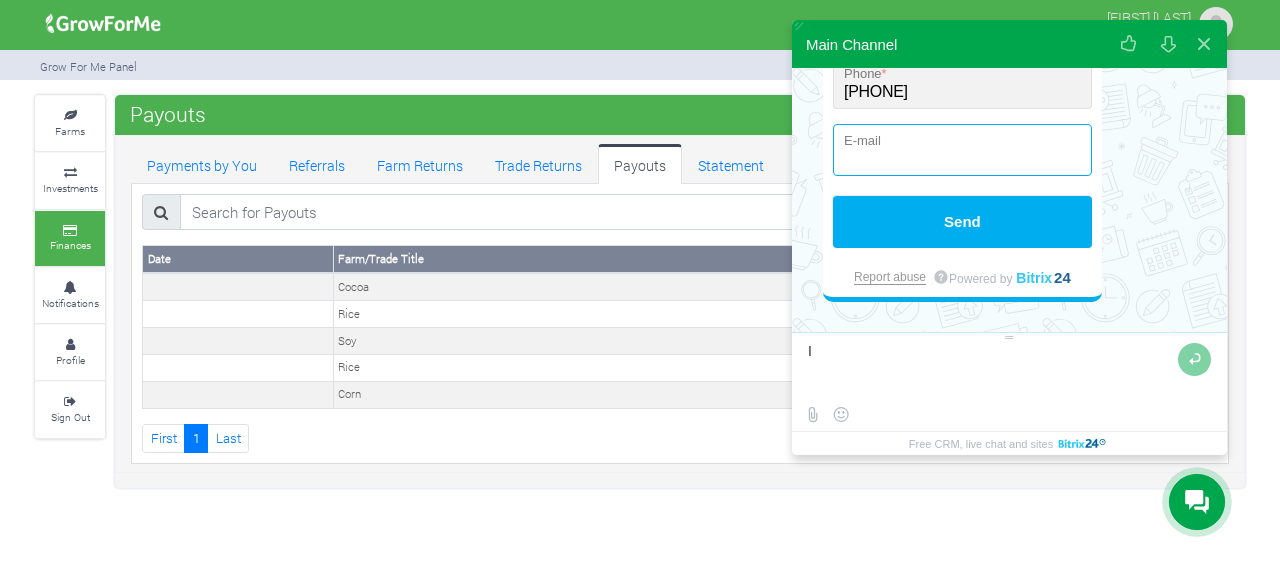 click at bounding box center [962, 150] 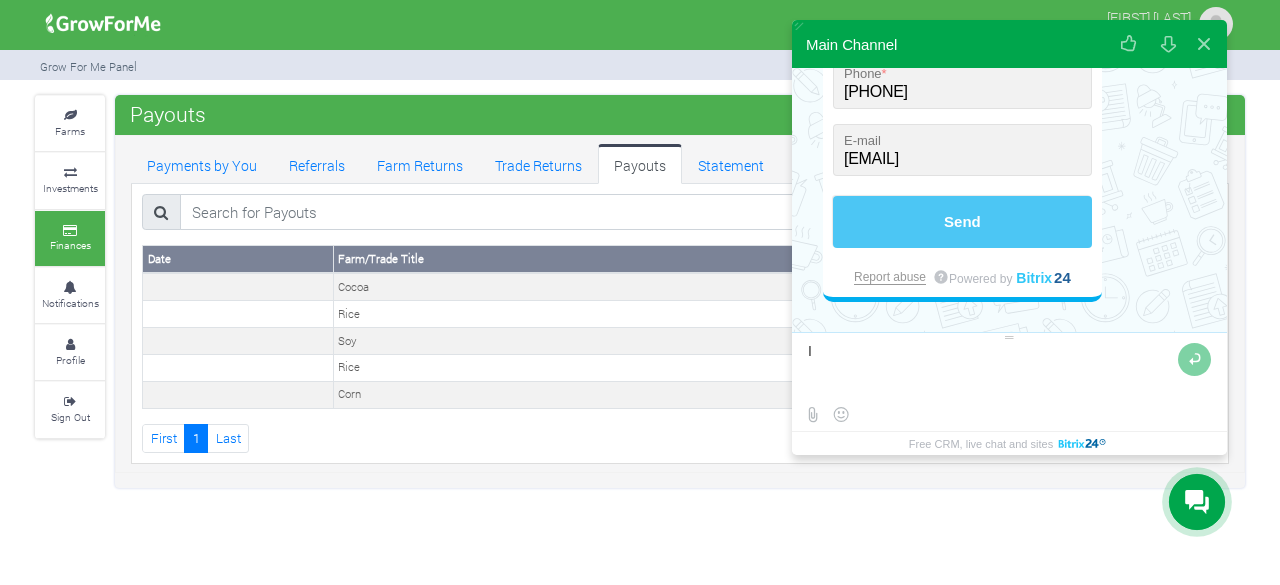click on "Send" at bounding box center (962, 222) 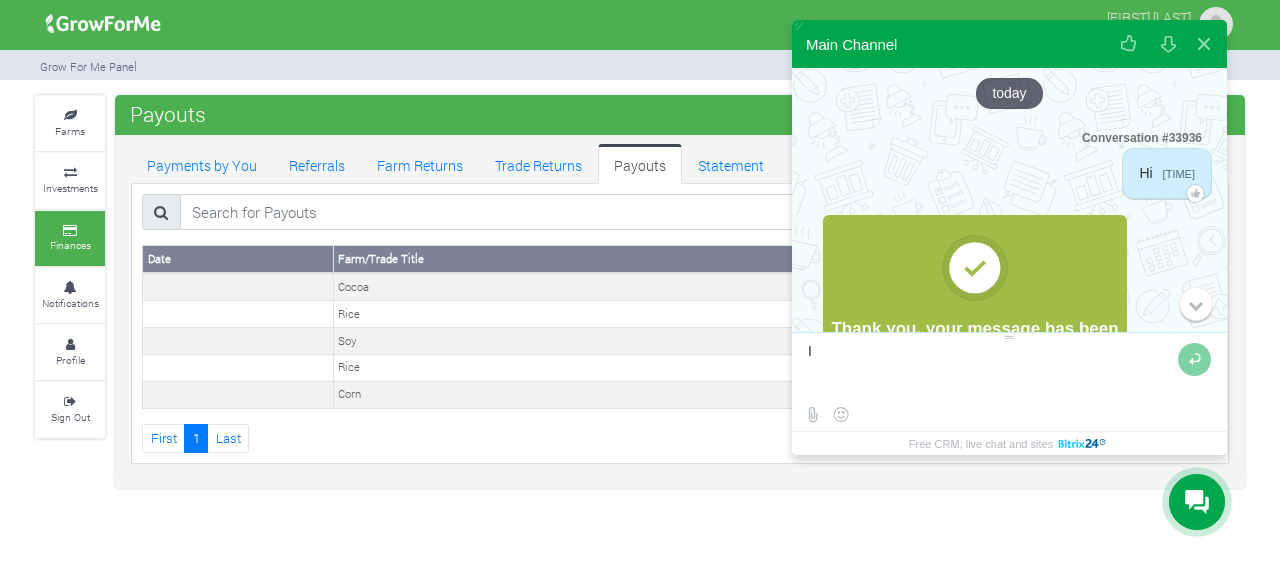 scroll, scrollTop: 104, scrollLeft: 0, axis: vertical 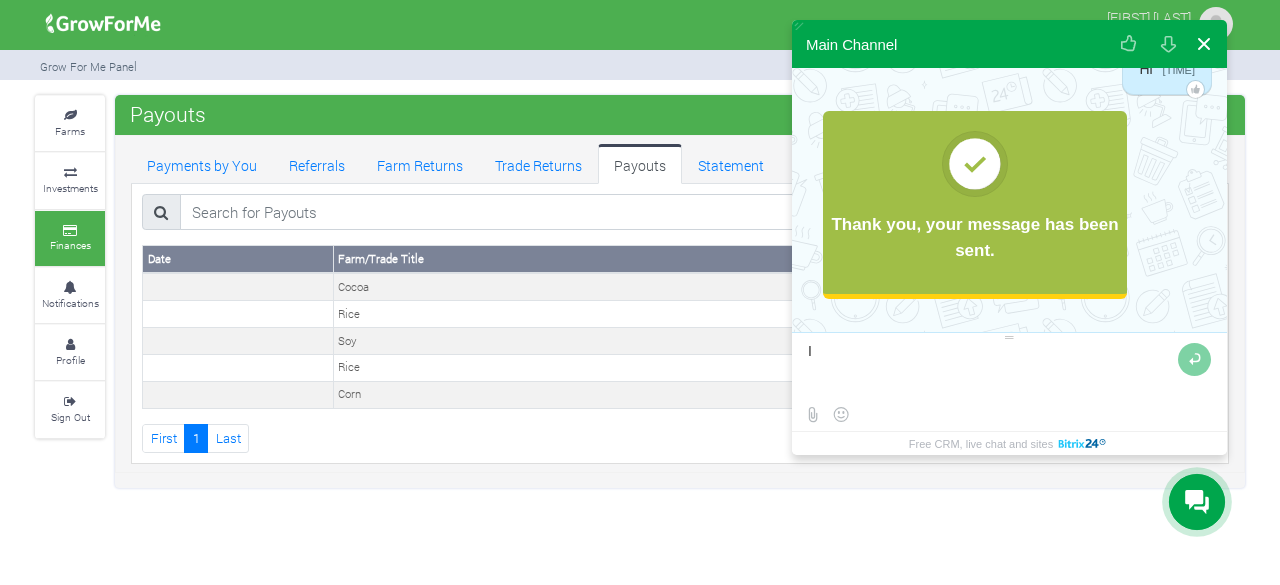 click at bounding box center [1204, 44] 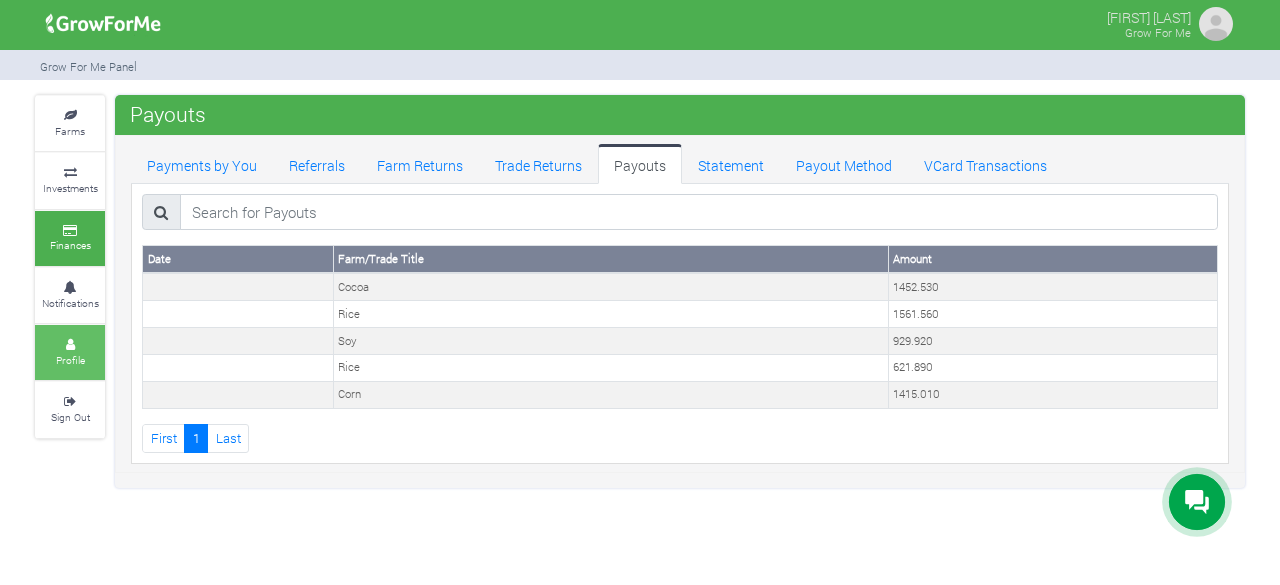click at bounding box center (70, 345) 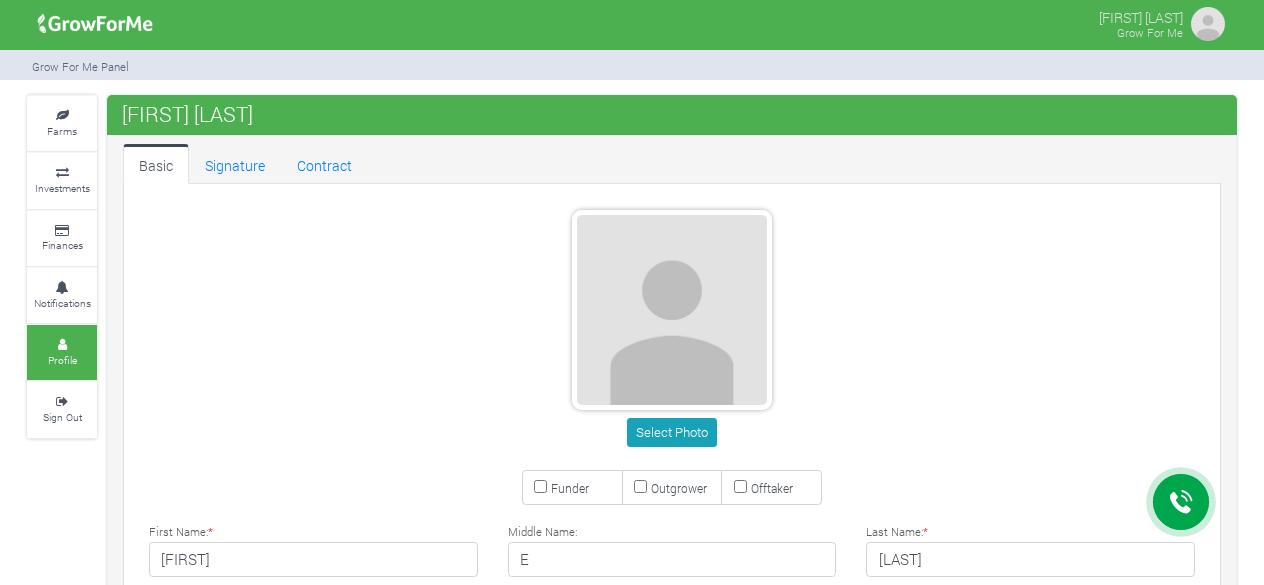 scroll, scrollTop: 0, scrollLeft: 0, axis: both 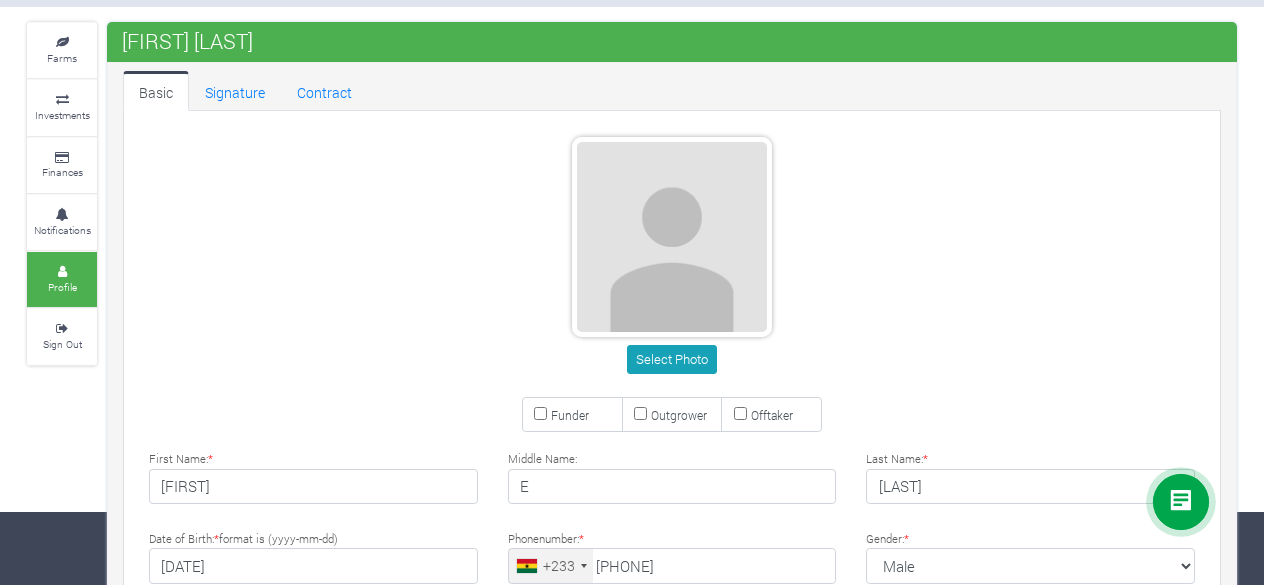 click on "Select Photo" at bounding box center [672, 259] 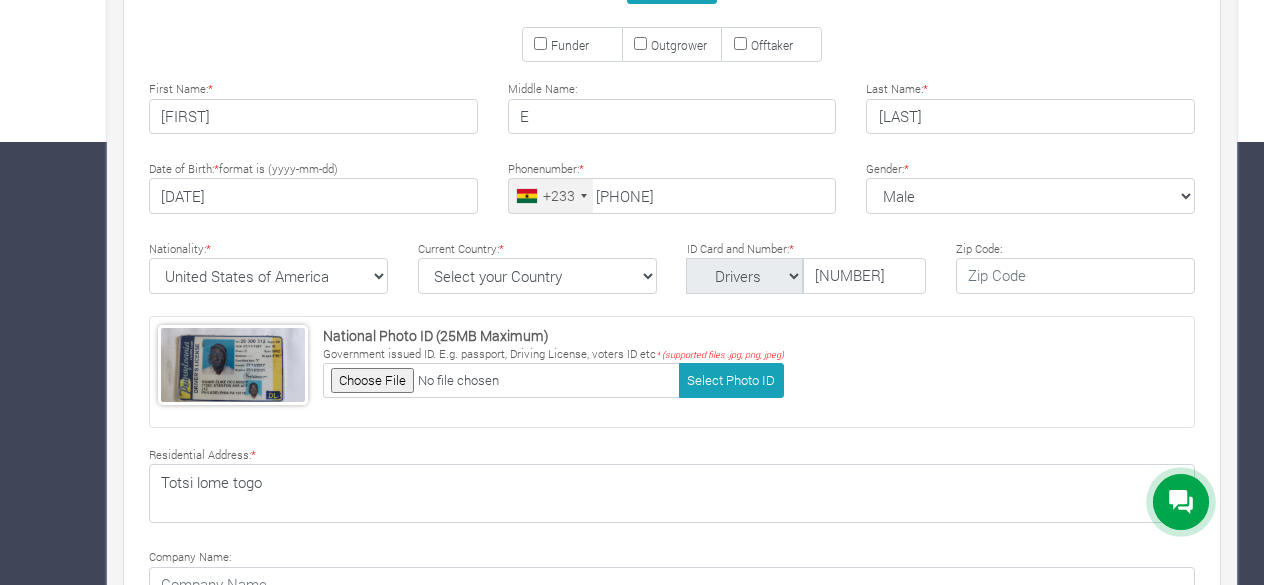 scroll, scrollTop: 444, scrollLeft: 0, axis: vertical 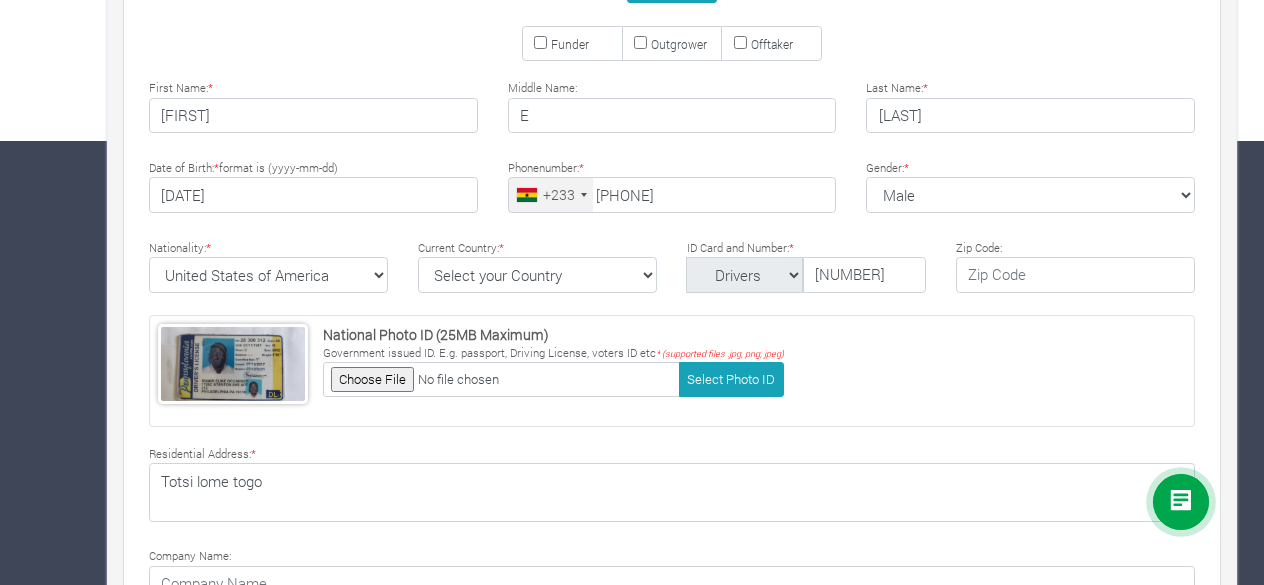 click at bounding box center (584, 195) 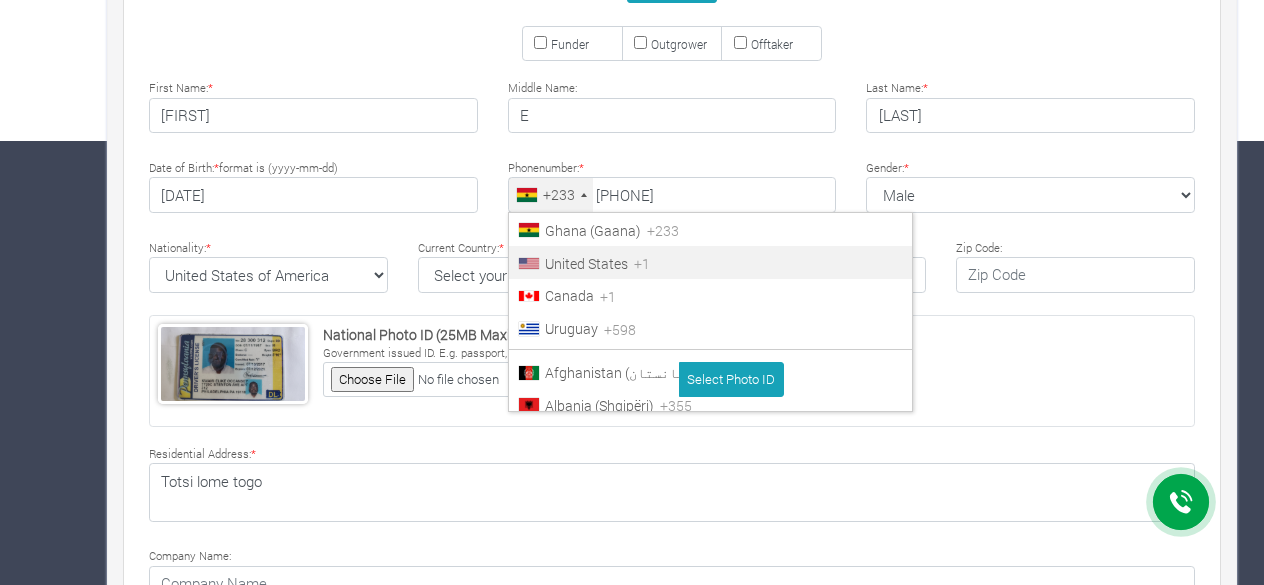 click on "United States" at bounding box center [586, 263] 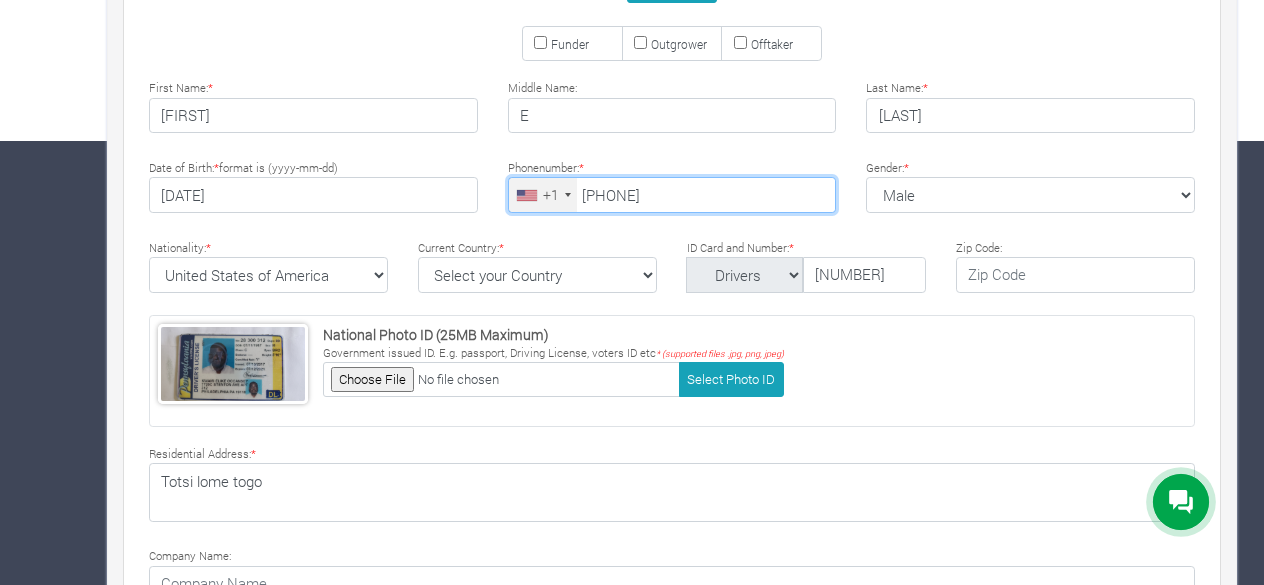click on "[PHONE]" at bounding box center (672, 195) 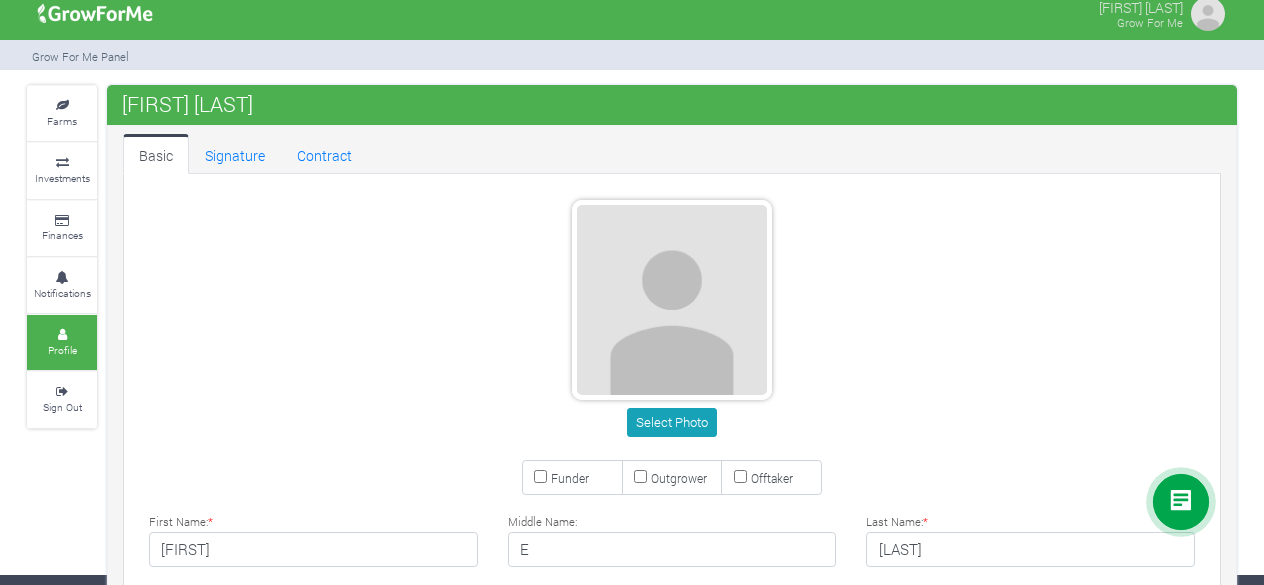 scroll, scrollTop: 7, scrollLeft: 0, axis: vertical 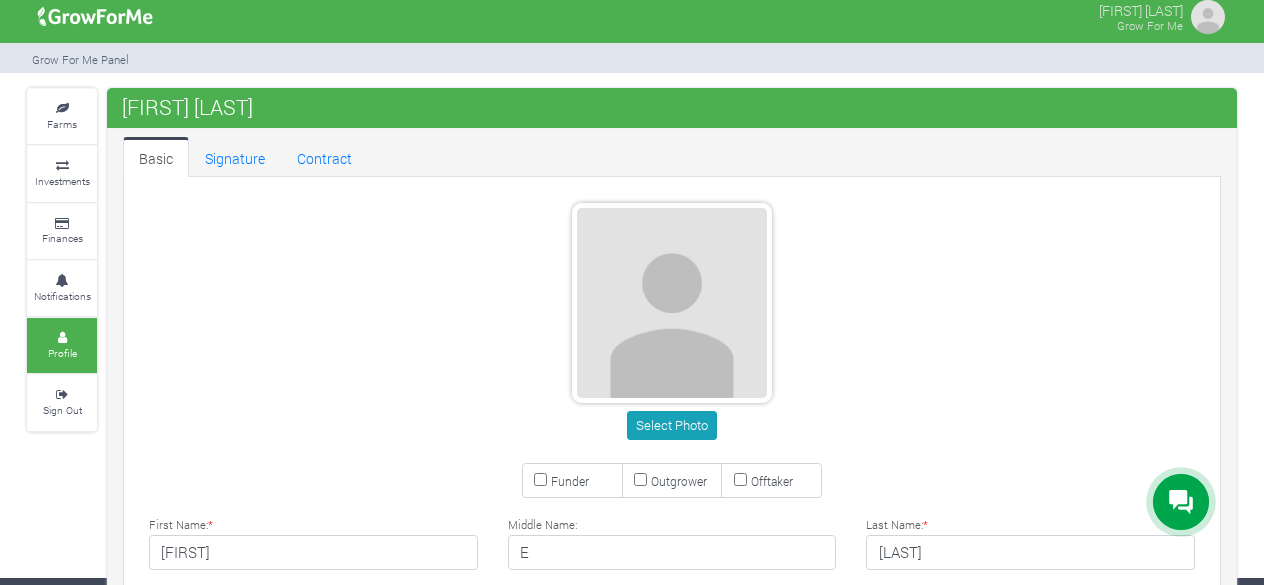 type on "484" 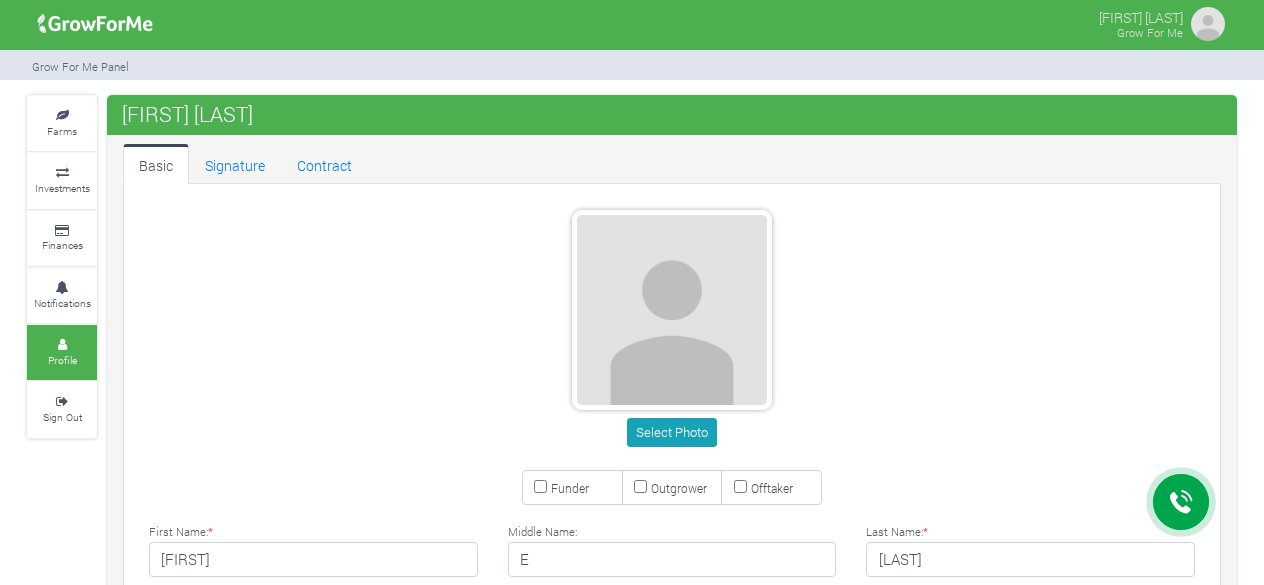 scroll, scrollTop: 0, scrollLeft: 0, axis: both 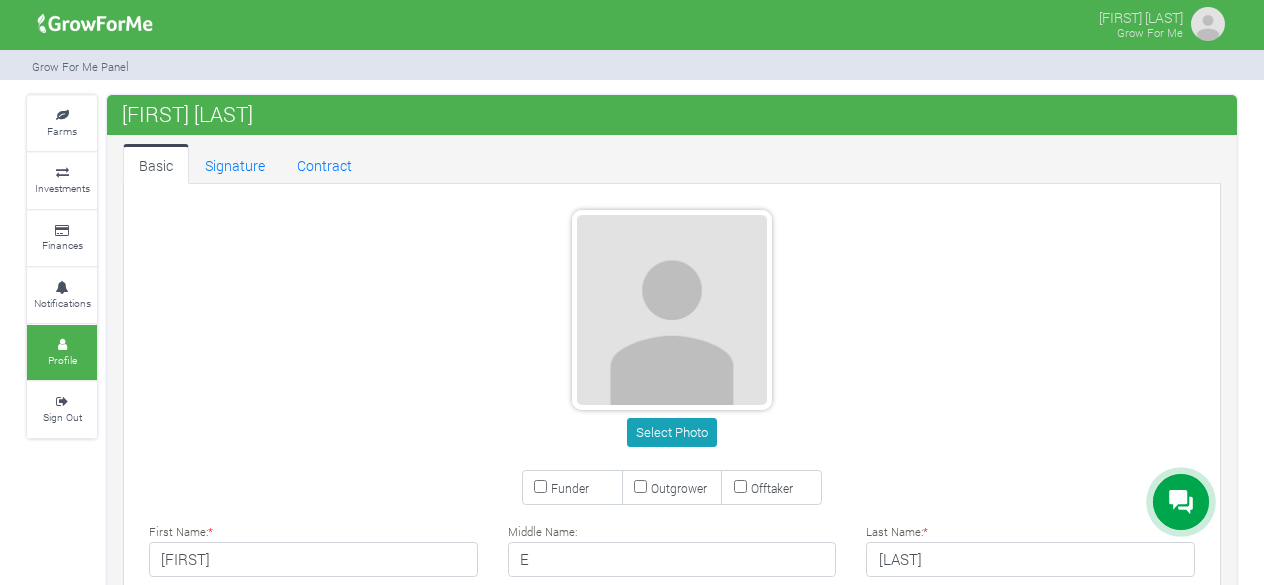 click on "Select Photo" at bounding box center [672, 332] 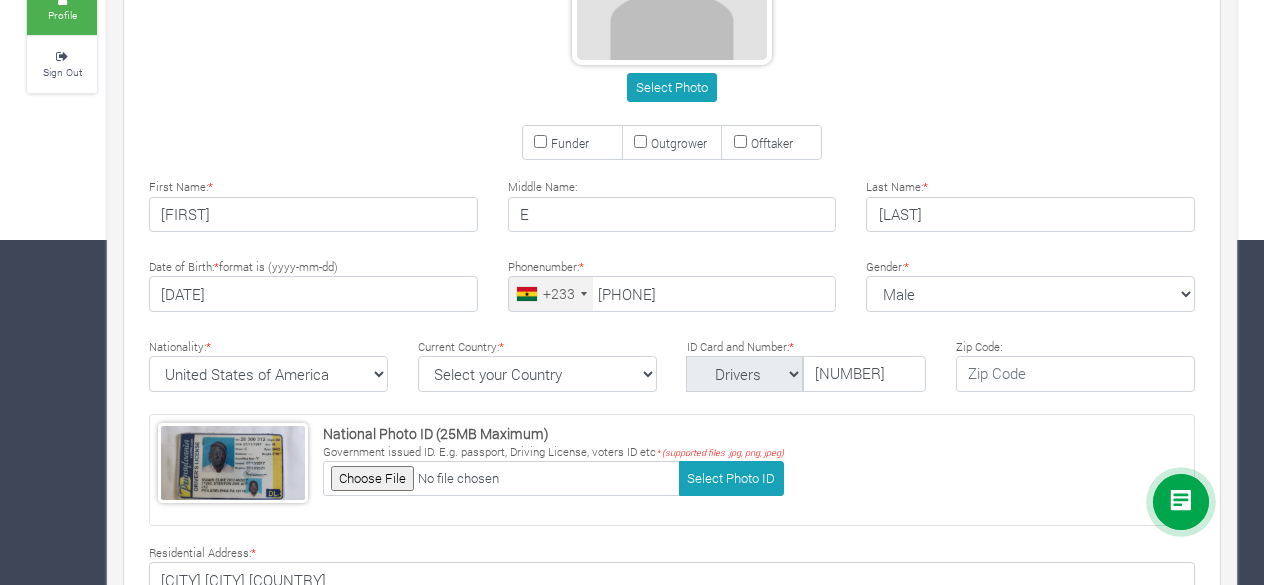 scroll, scrollTop: 0, scrollLeft: 0, axis: both 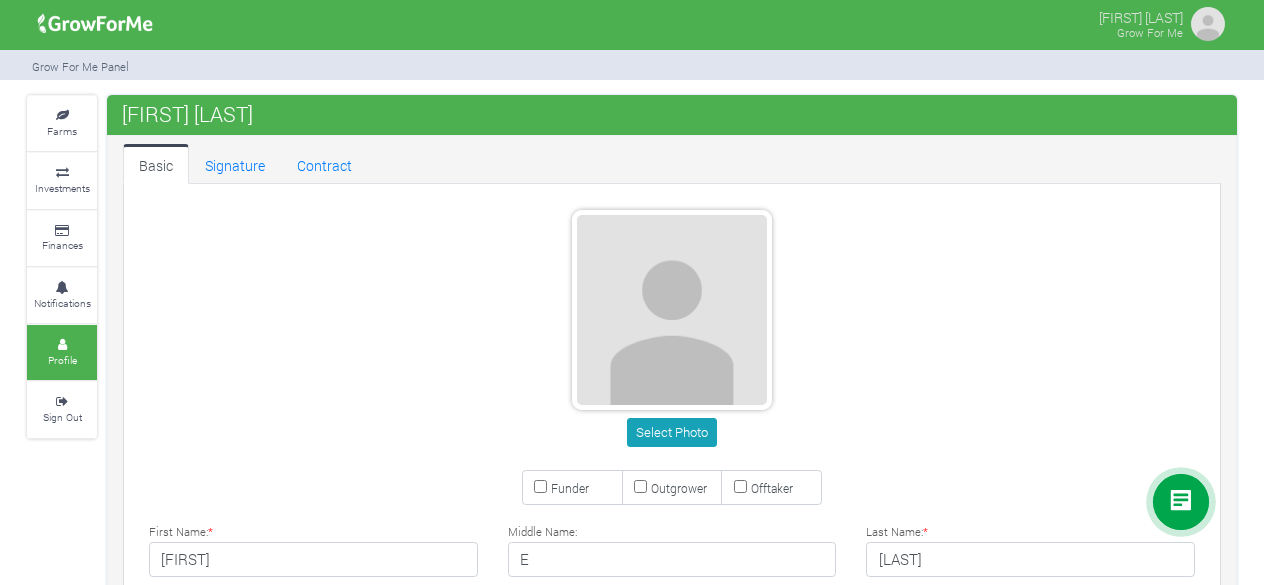 click 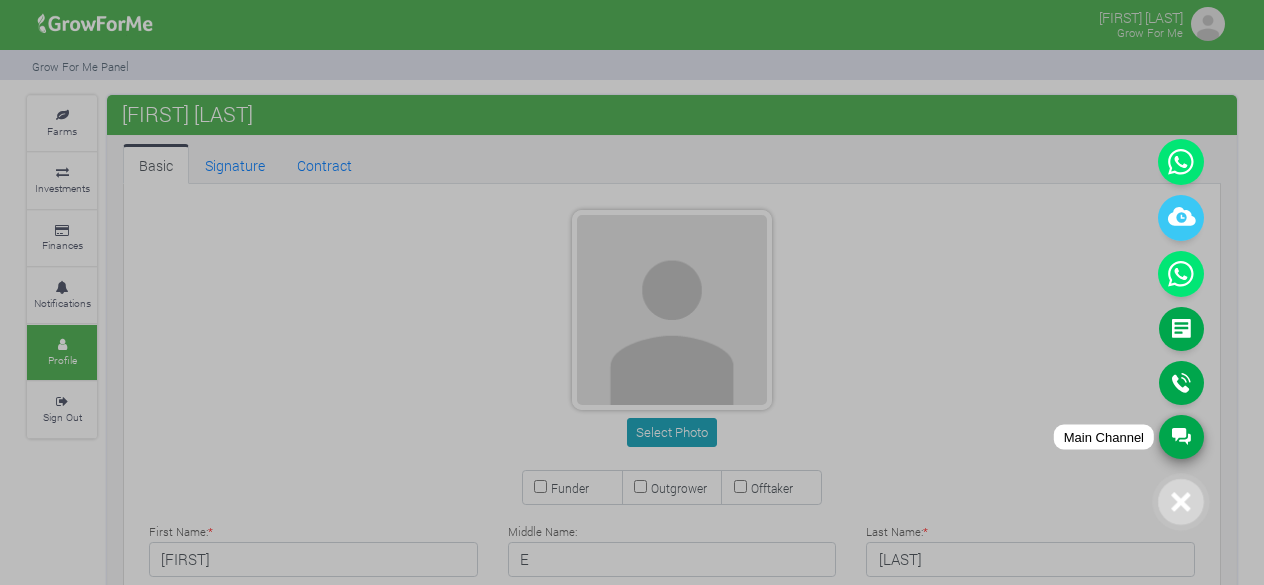 click on "Main Channel" at bounding box center (1181, 437) 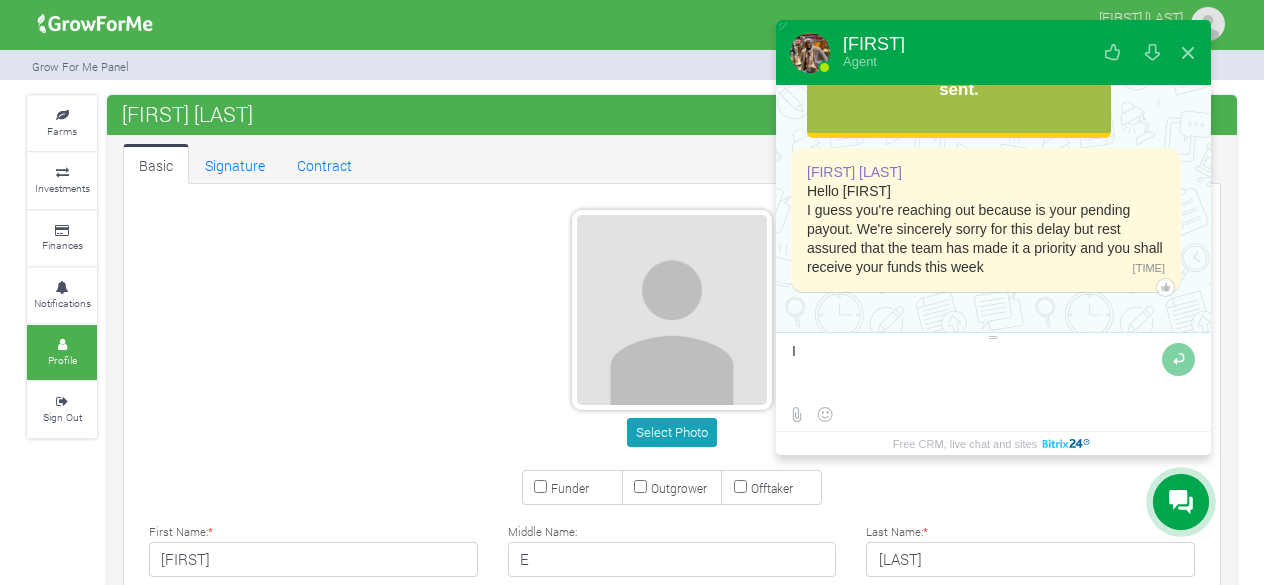 scroll, scrollTop: 280, scrollLeft: 0, axis: vertical 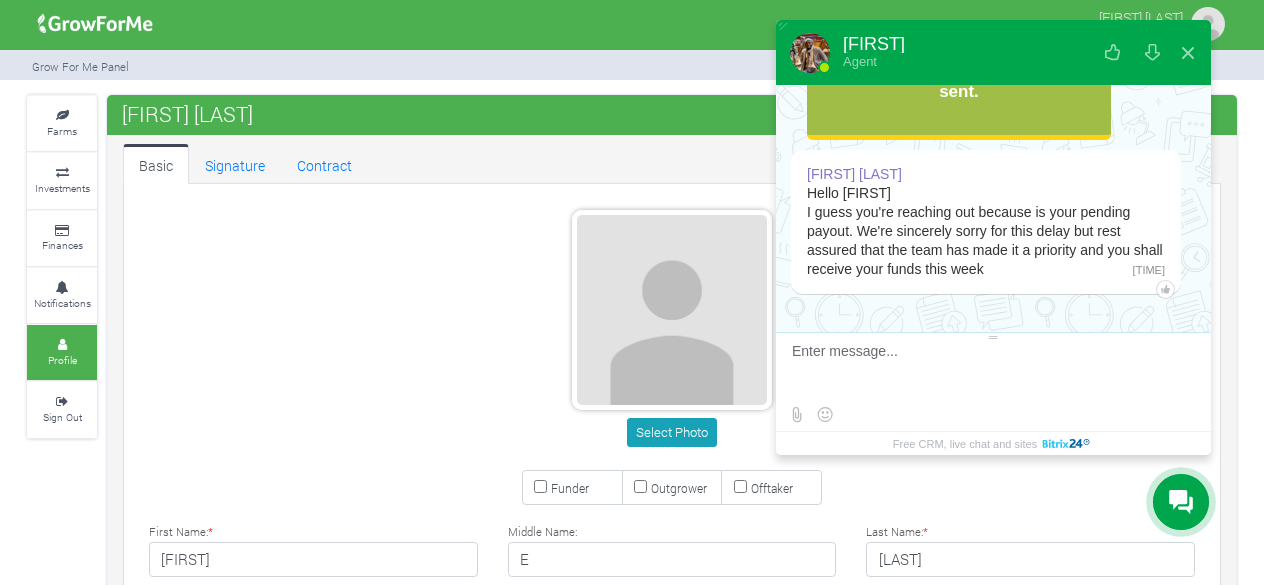 type on "p" 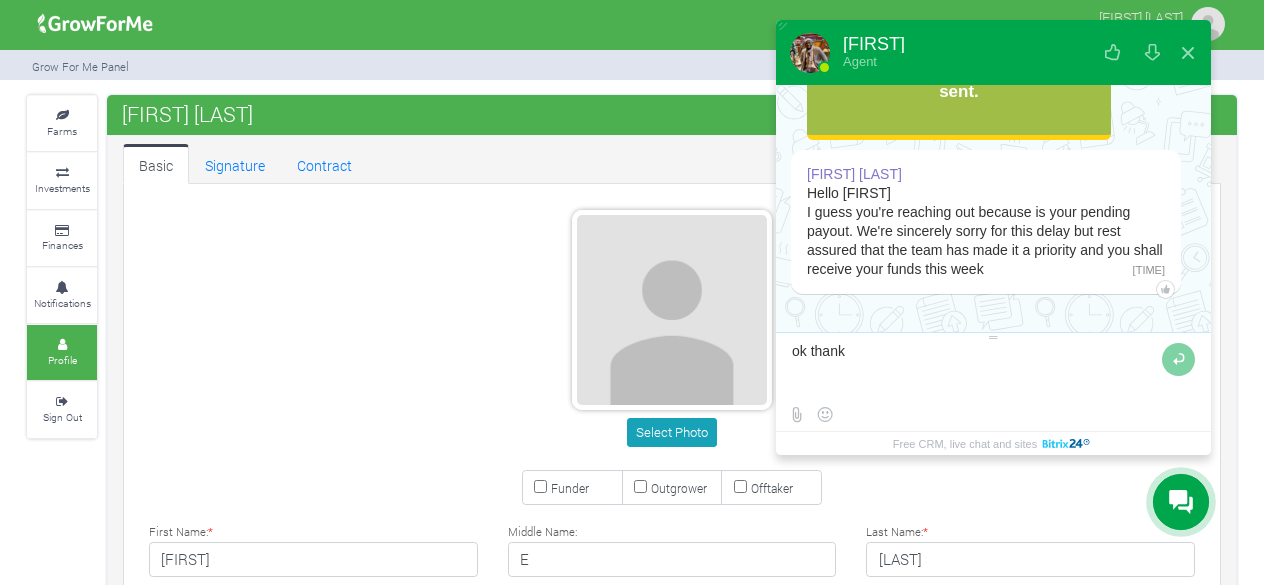 type on "ok thanks" 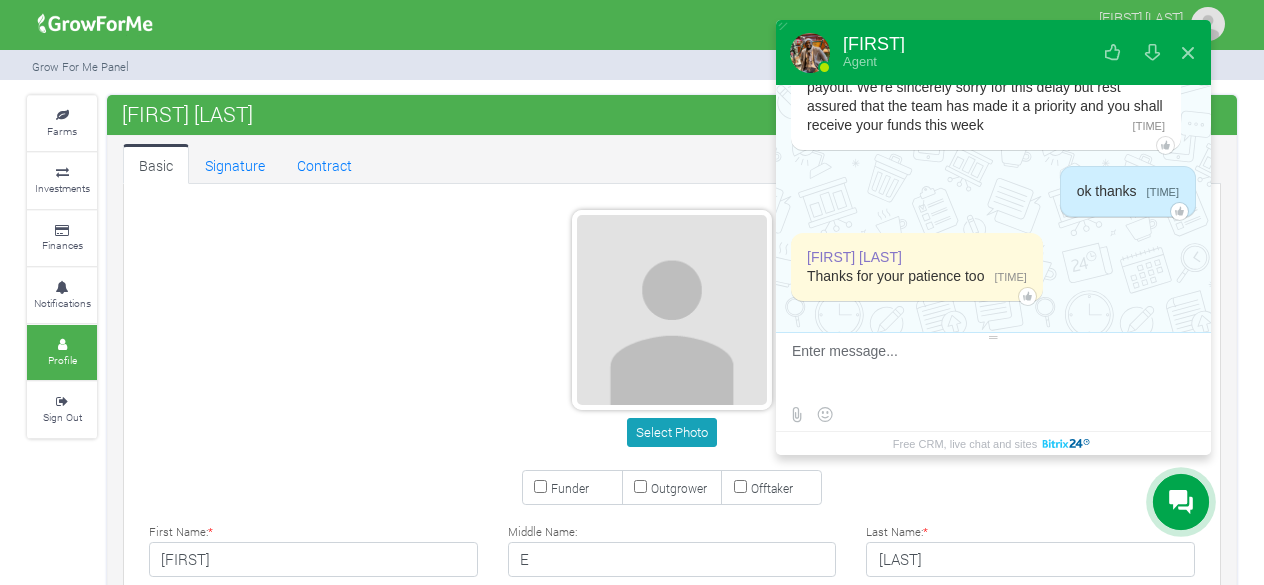scroll, scrollTop: 432, scrollLeft: 0, axis: vertical 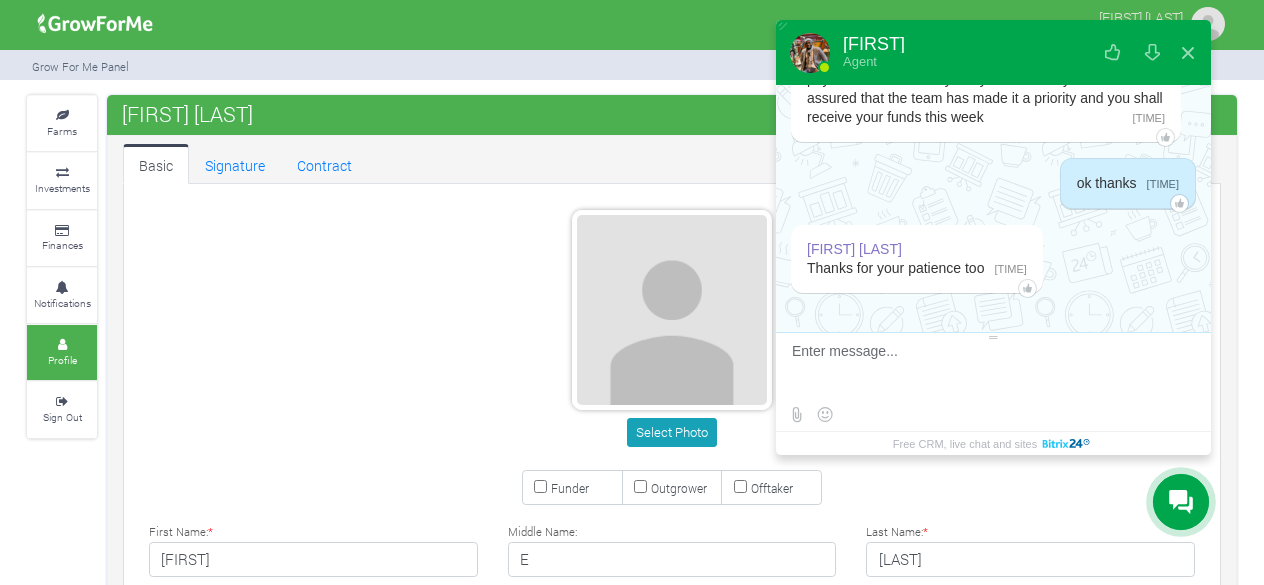 type 